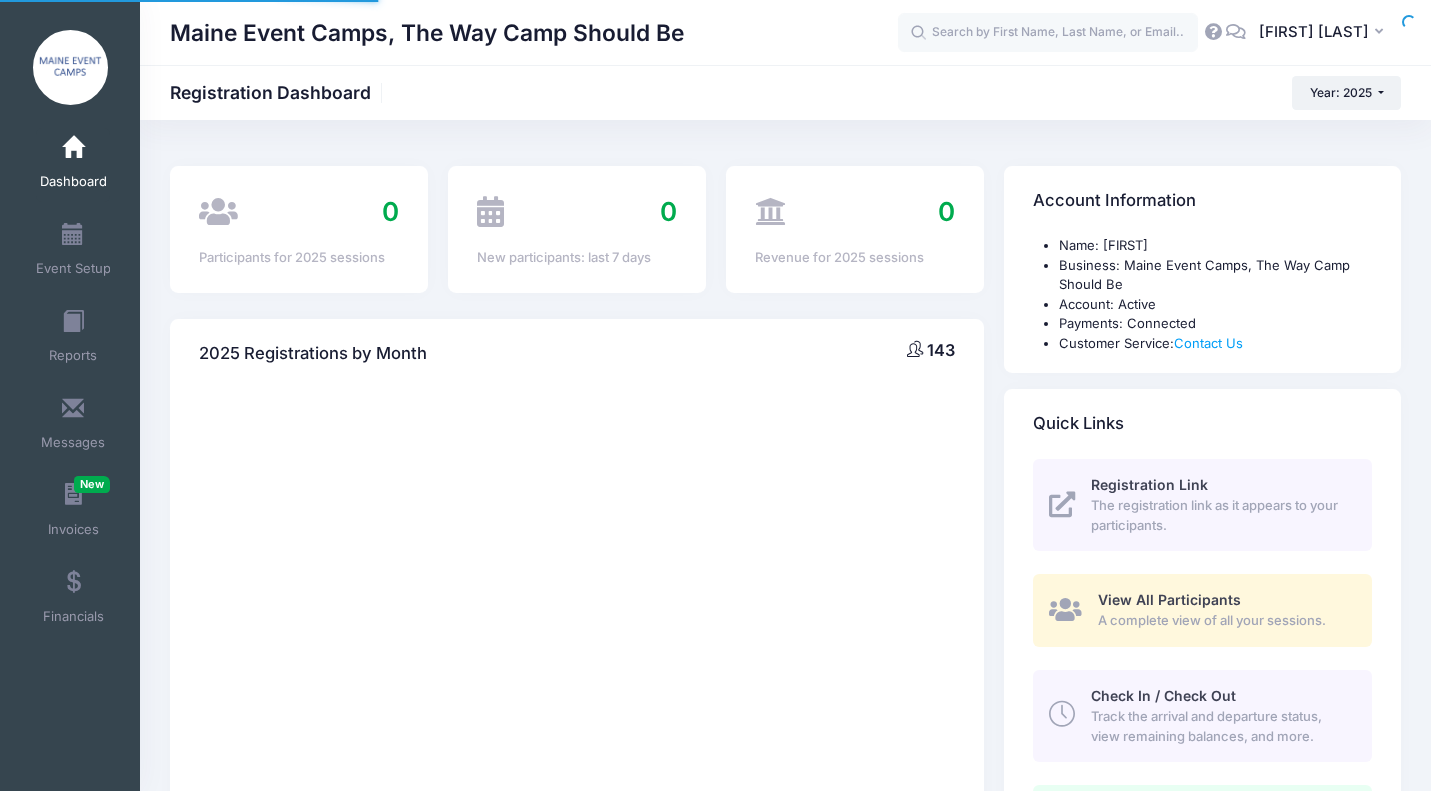 scroll, scrollTop: 0, scrollLeft: 0, axis: both 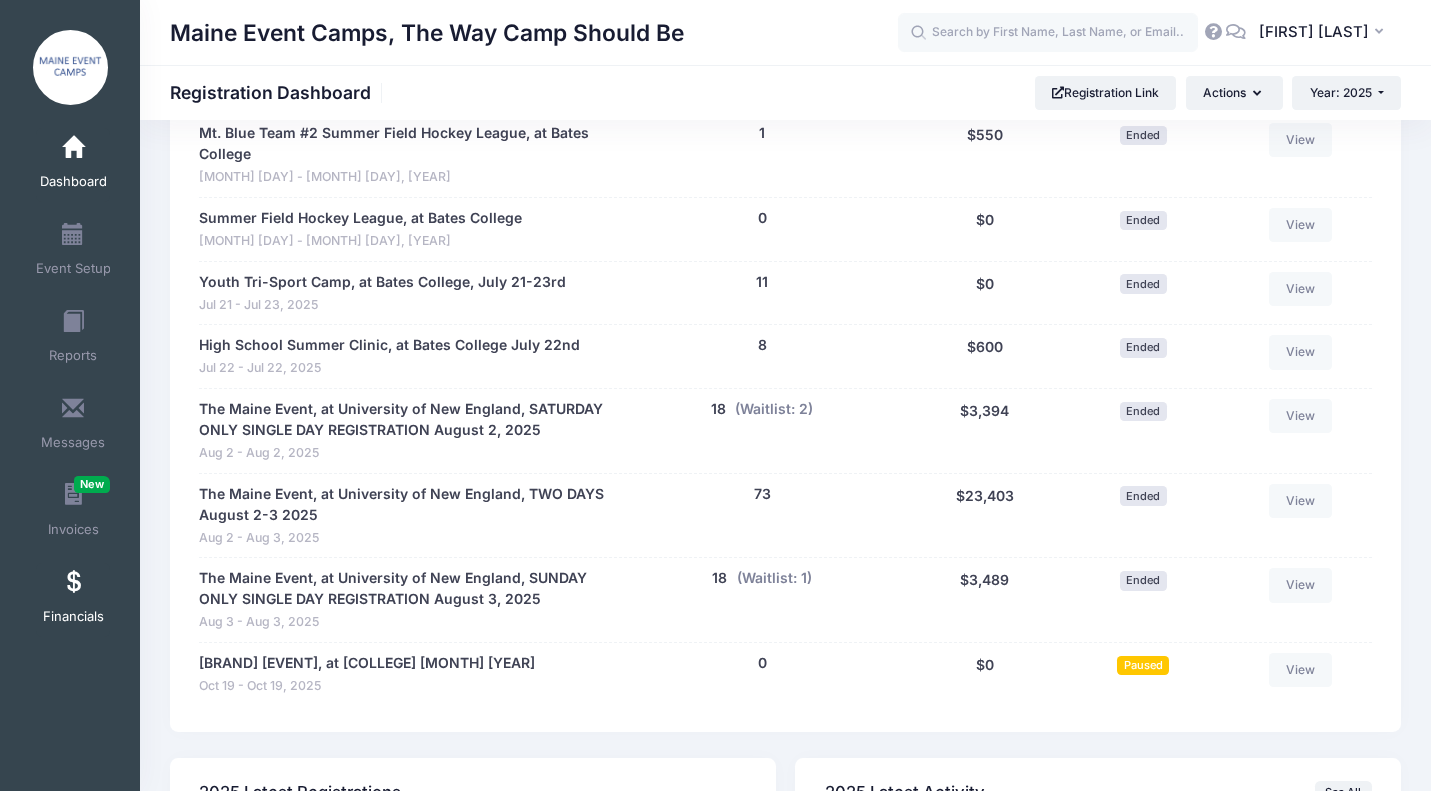click at bounding box center (73, 583) 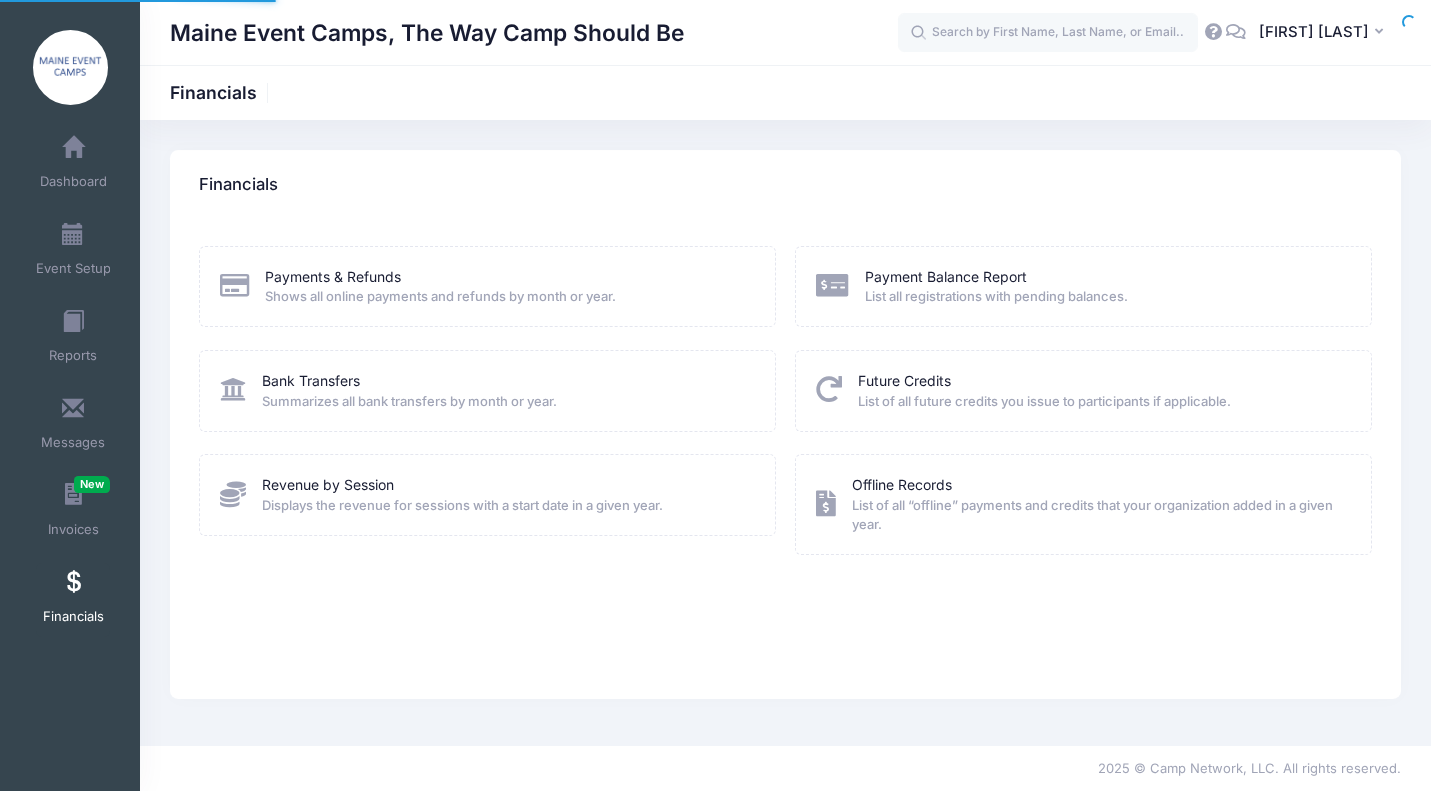 scroll, scrollTop: 0, scrollLeft: 0, axis: both 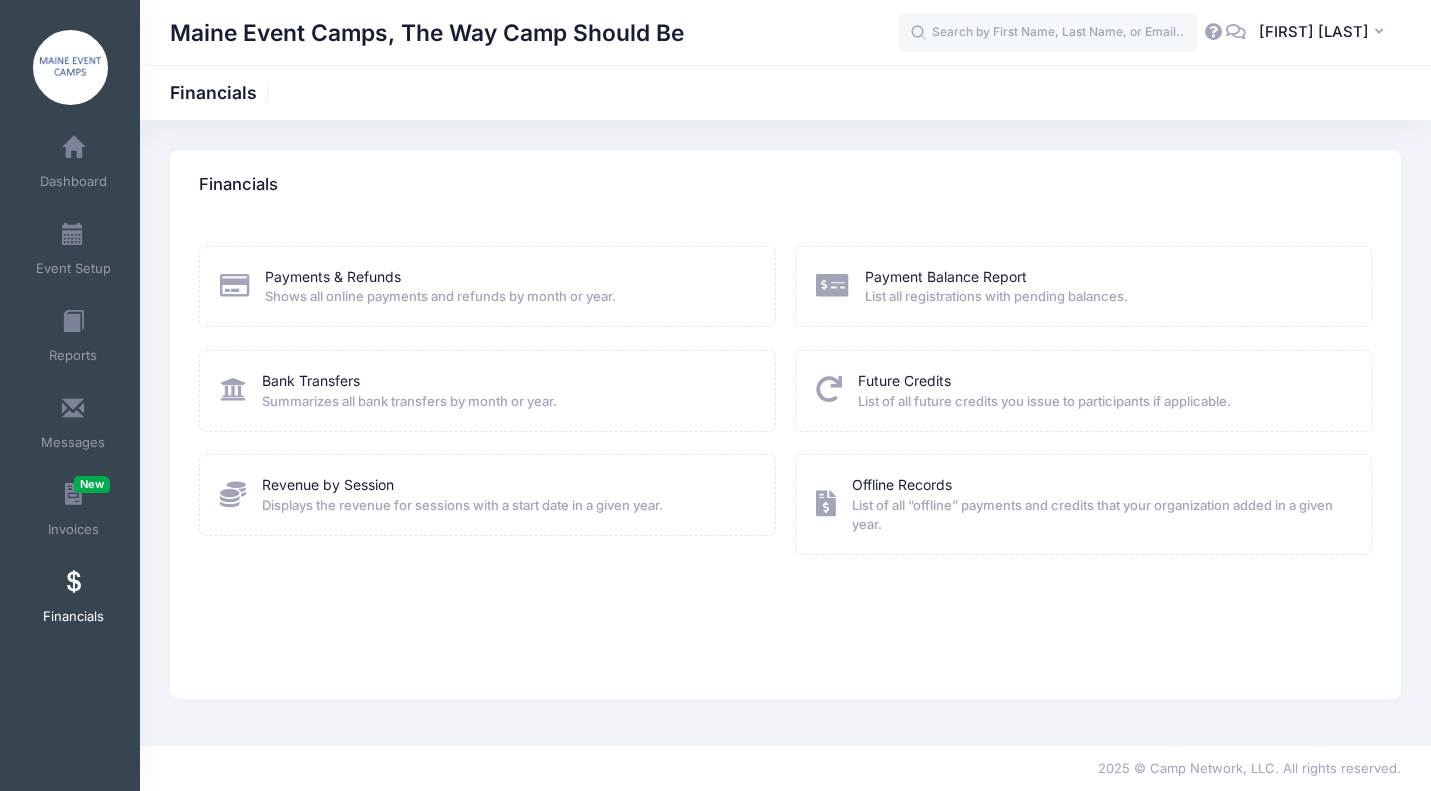 click on "Displays the revenue for sessions with a start date in a given year." at bounding box center (462, 506) 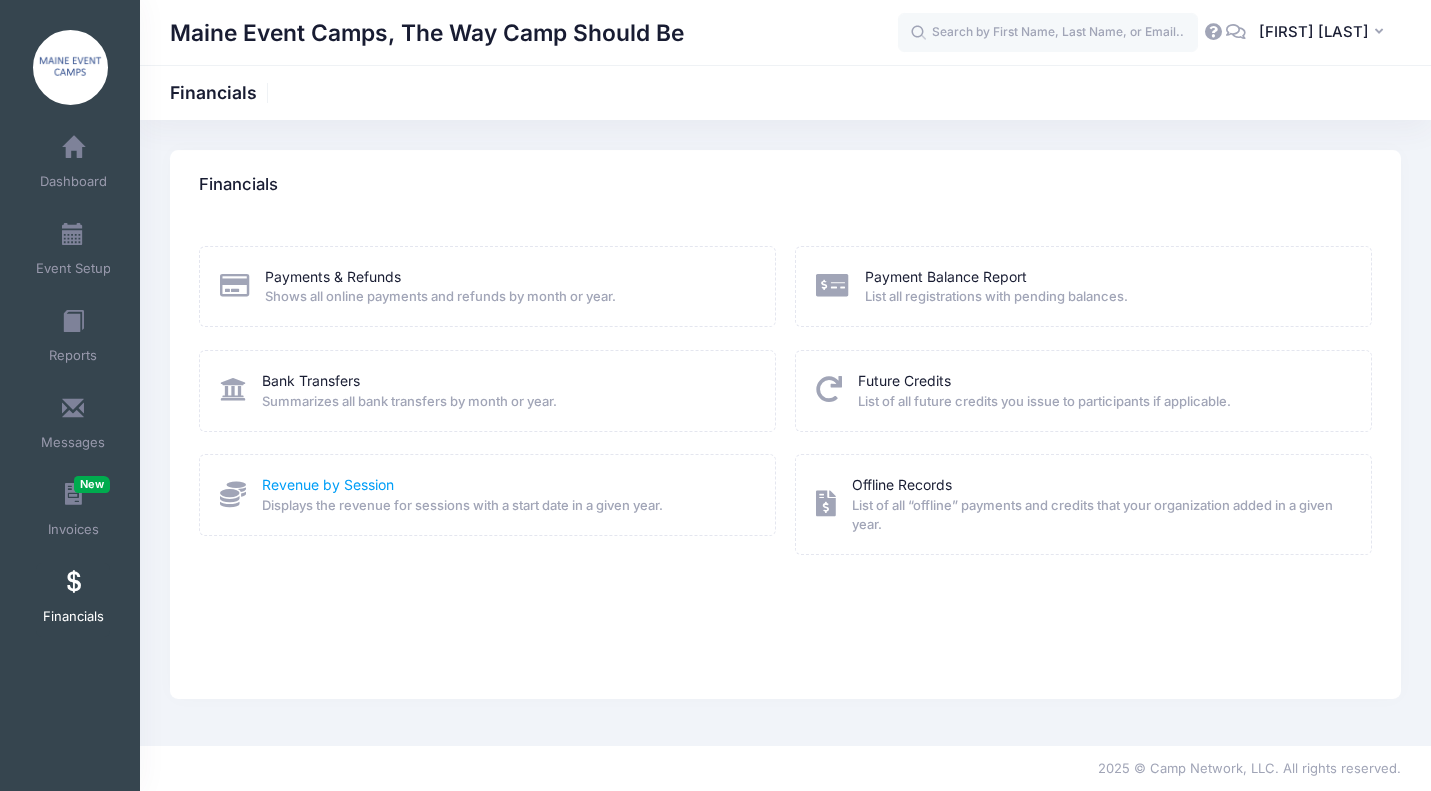 click on "Revenue by Session" at bounding box center [328, 484] 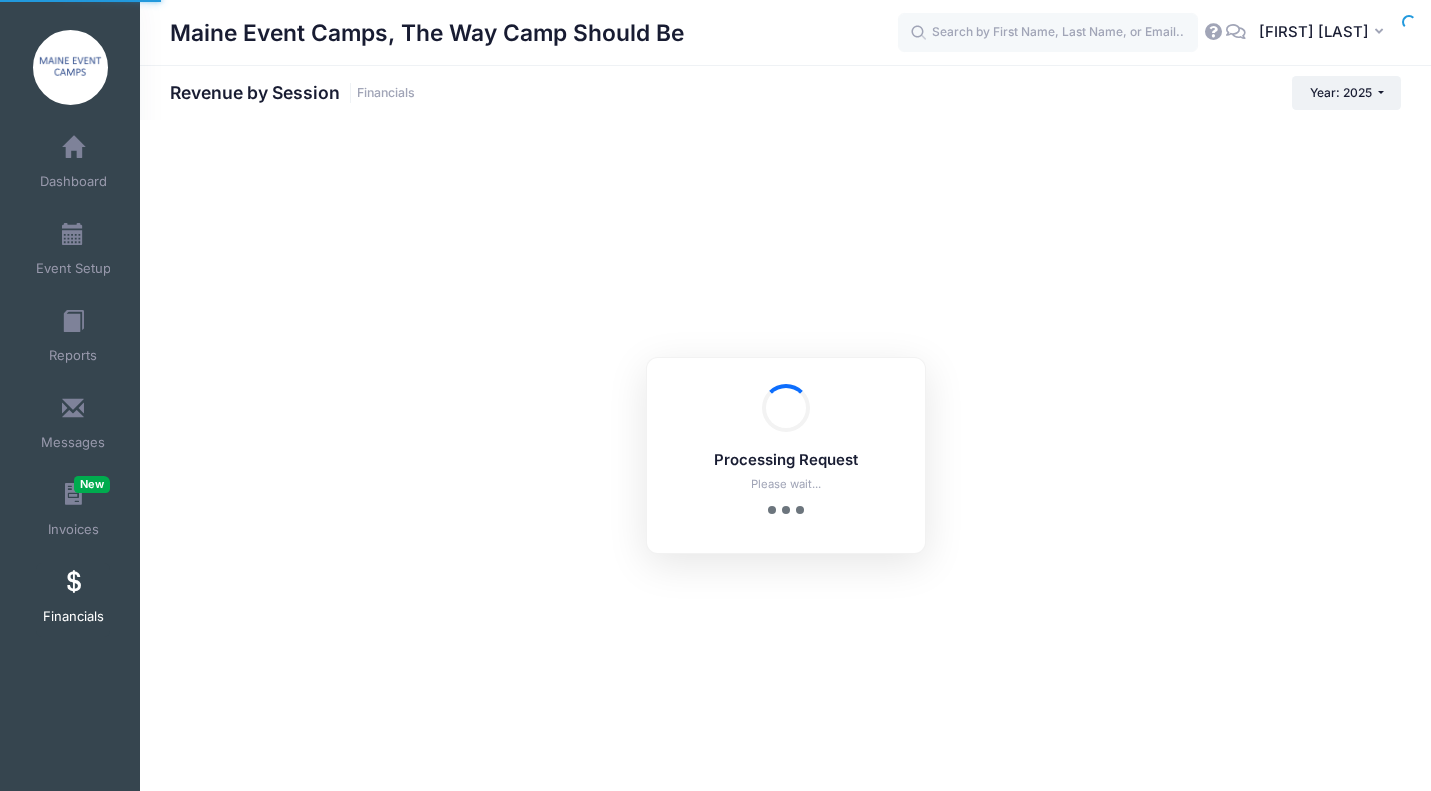 scroll, scrollTop: 0, scrollLeft: 0, axis: both 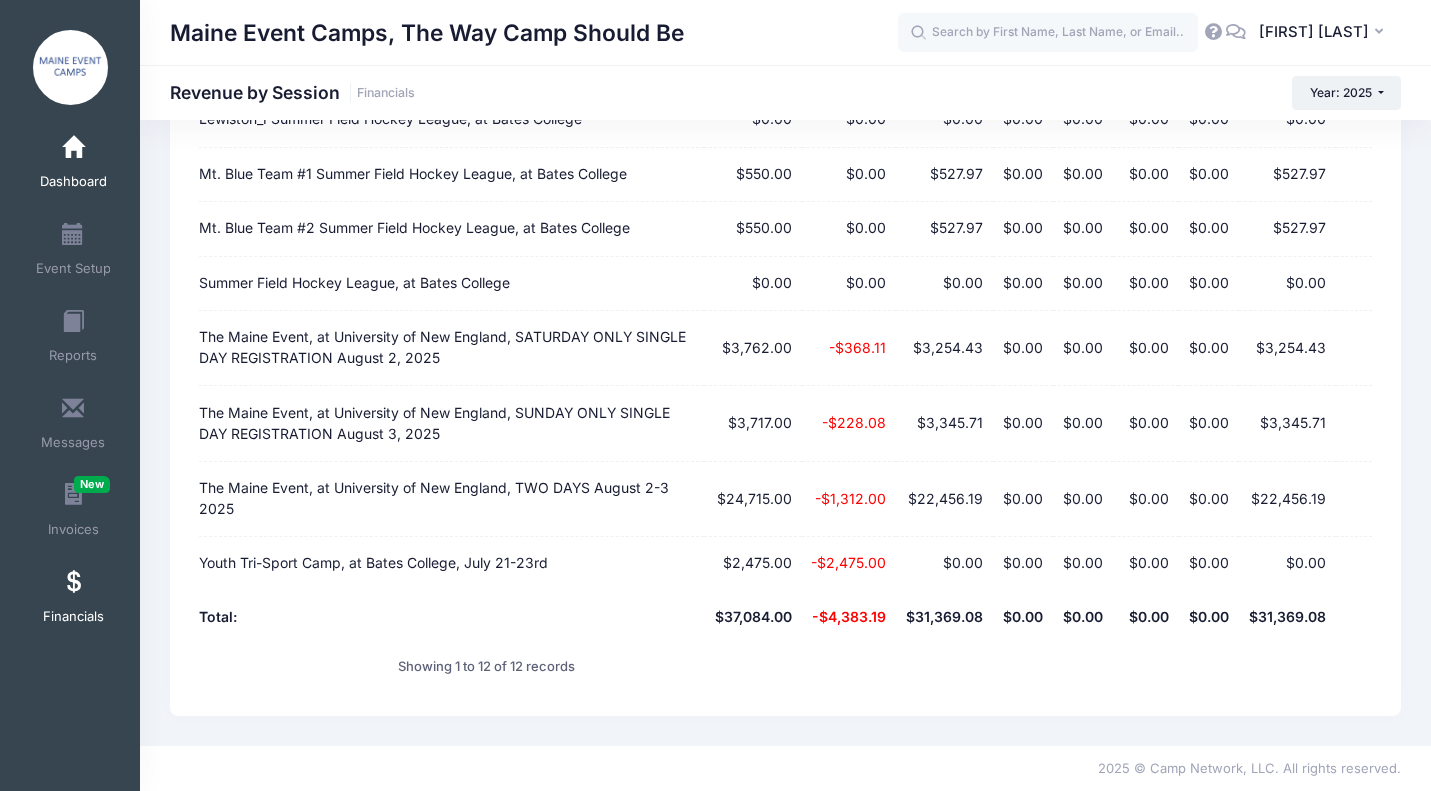 click on "Dashboard" at bounding box center (73, 182) 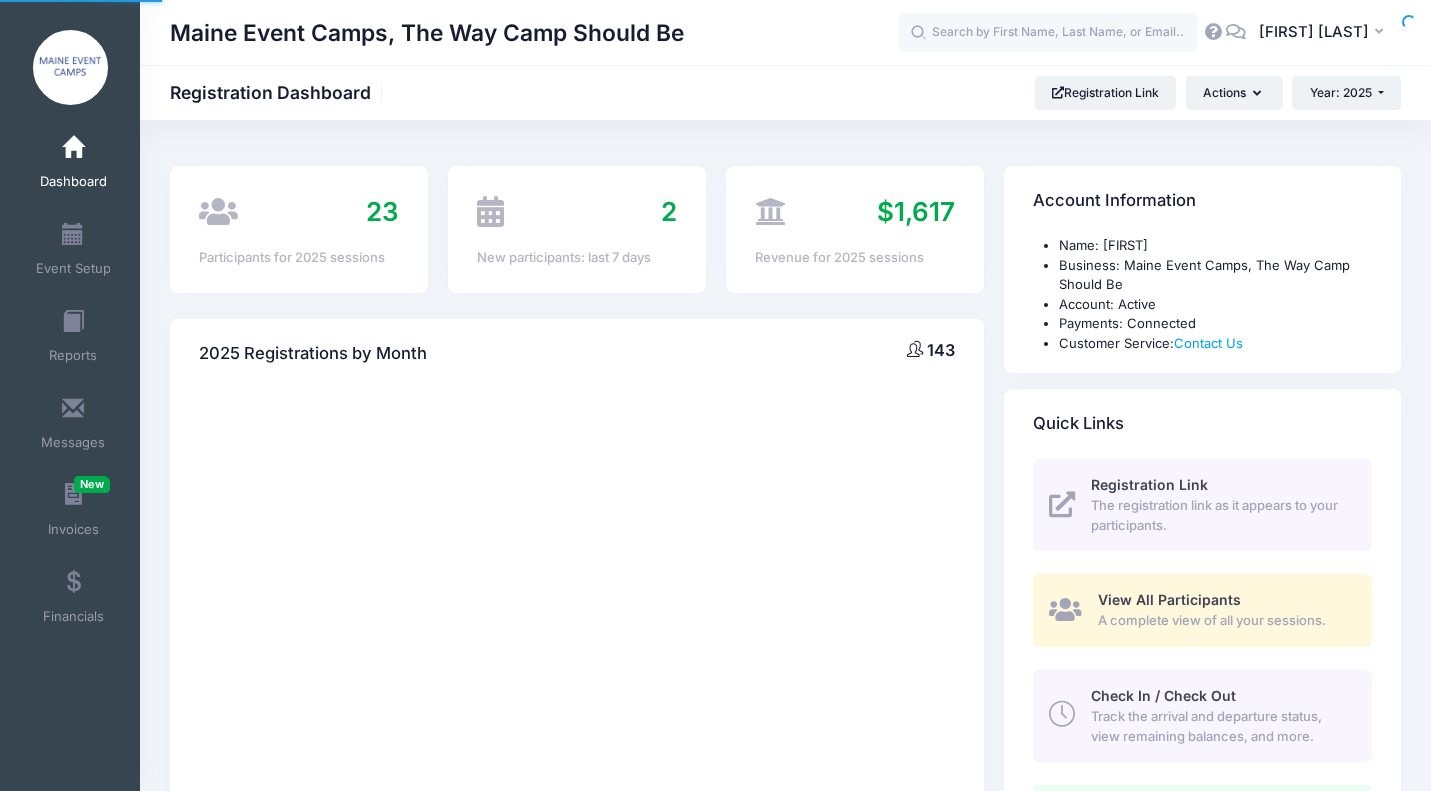 scroll, scrollTop: 0, scrollLeft: 0, axis: both 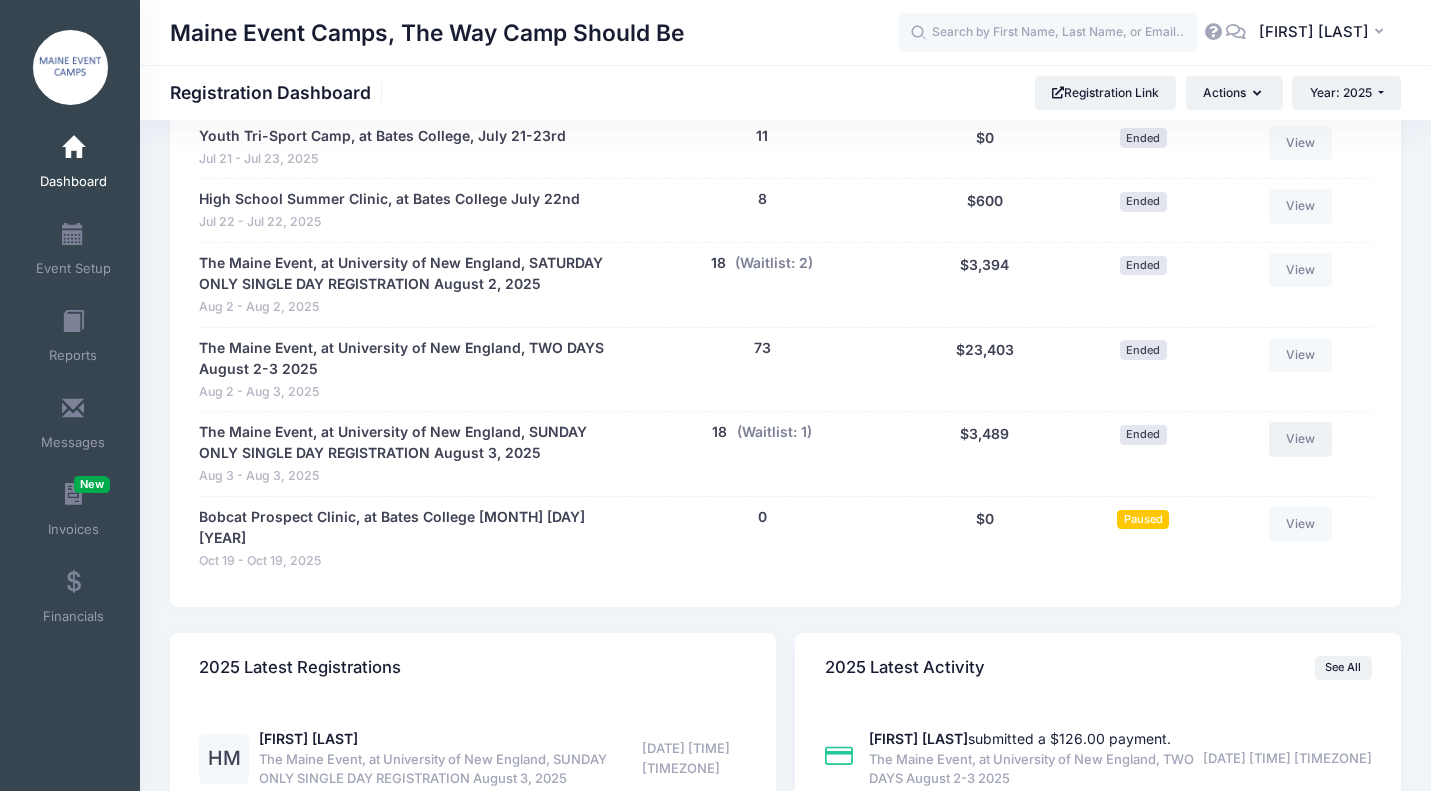 click on "View" at bounding box center (1301, 439) 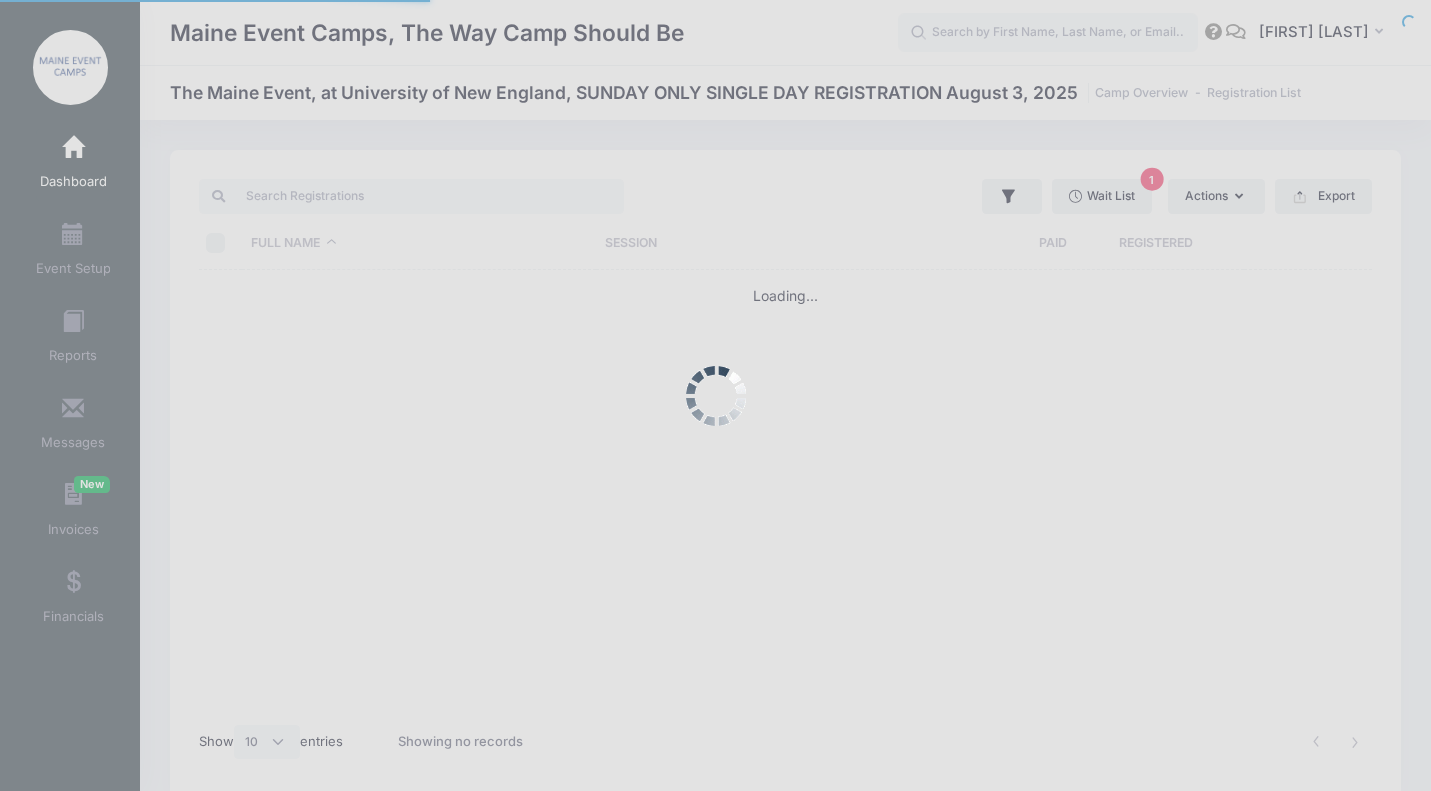 scroll, scrollTop: 0, scrollLeft: 0, axis: both 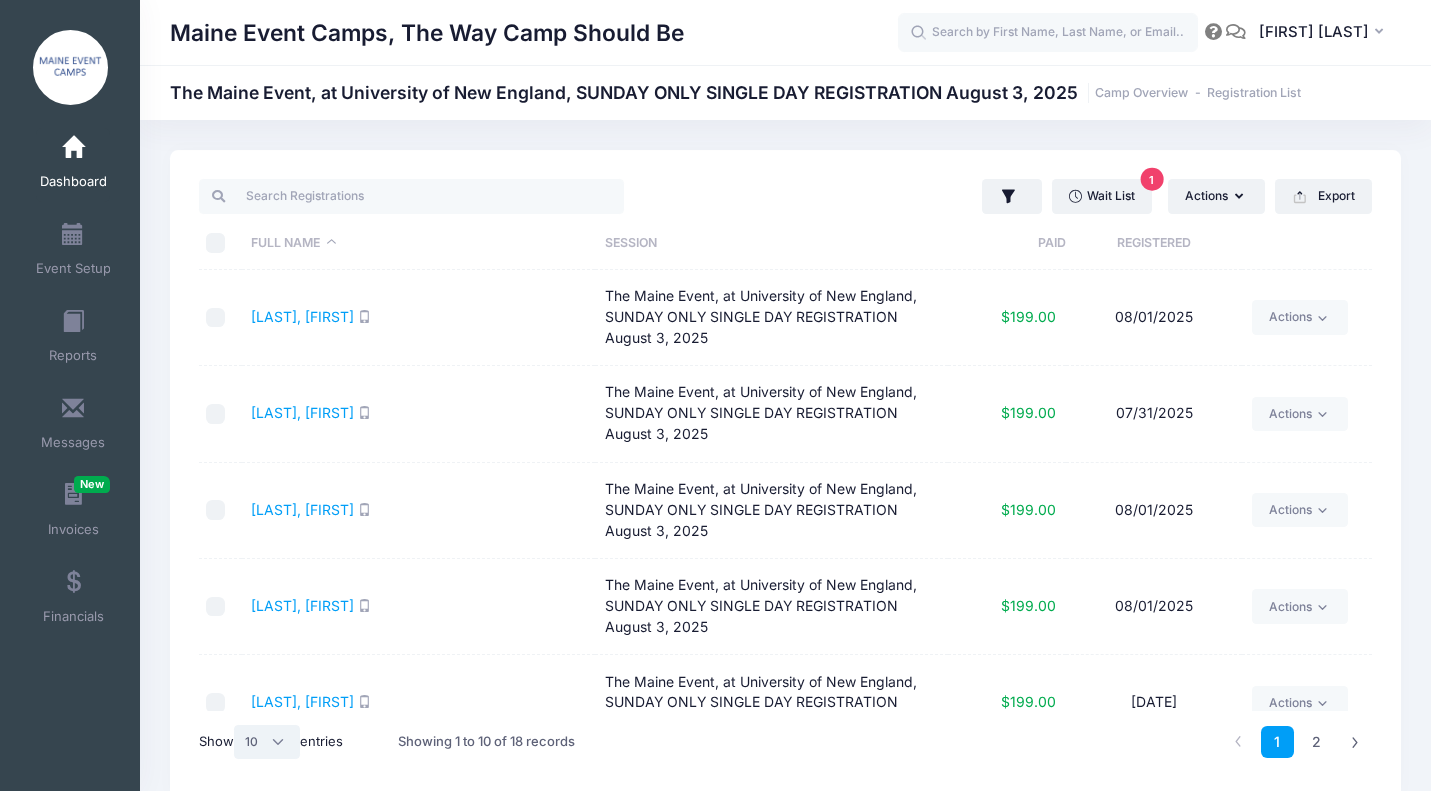 click on "All 10 25 50" at bounding box center [267, 742] 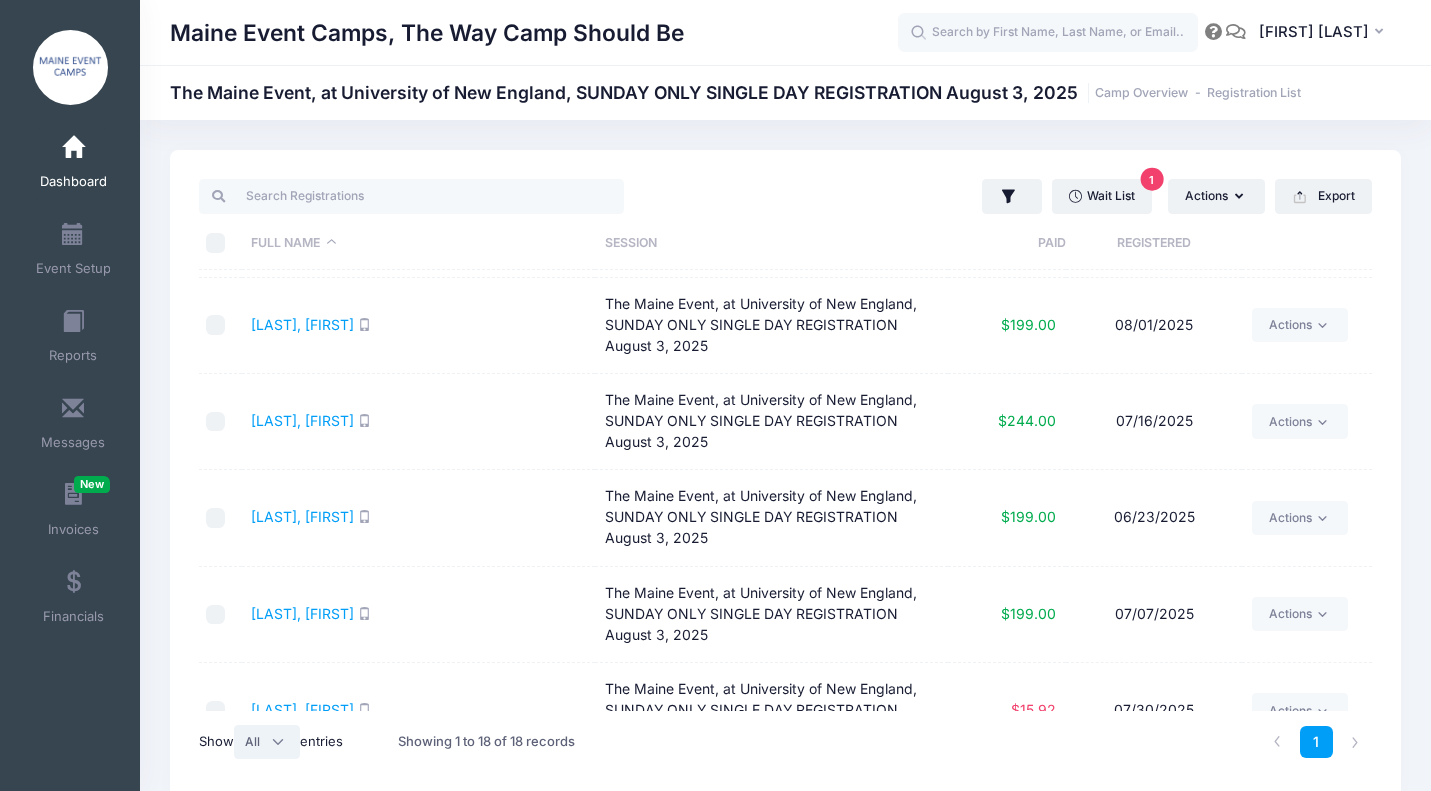scroll, scrollTop: 1292, scrollLeft: 0, axis: vertical 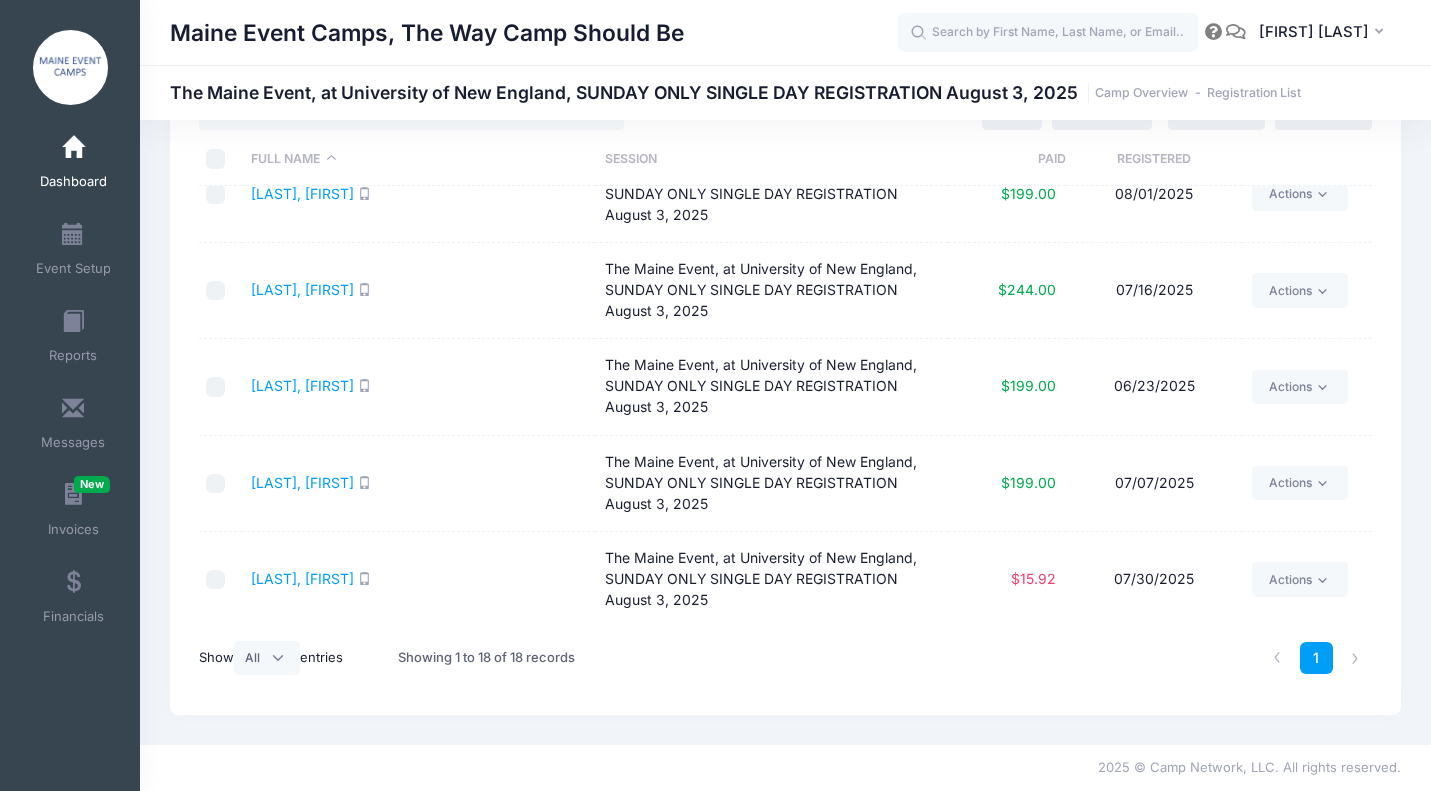 click on "Dashboard" at bounding box center [73, 182] 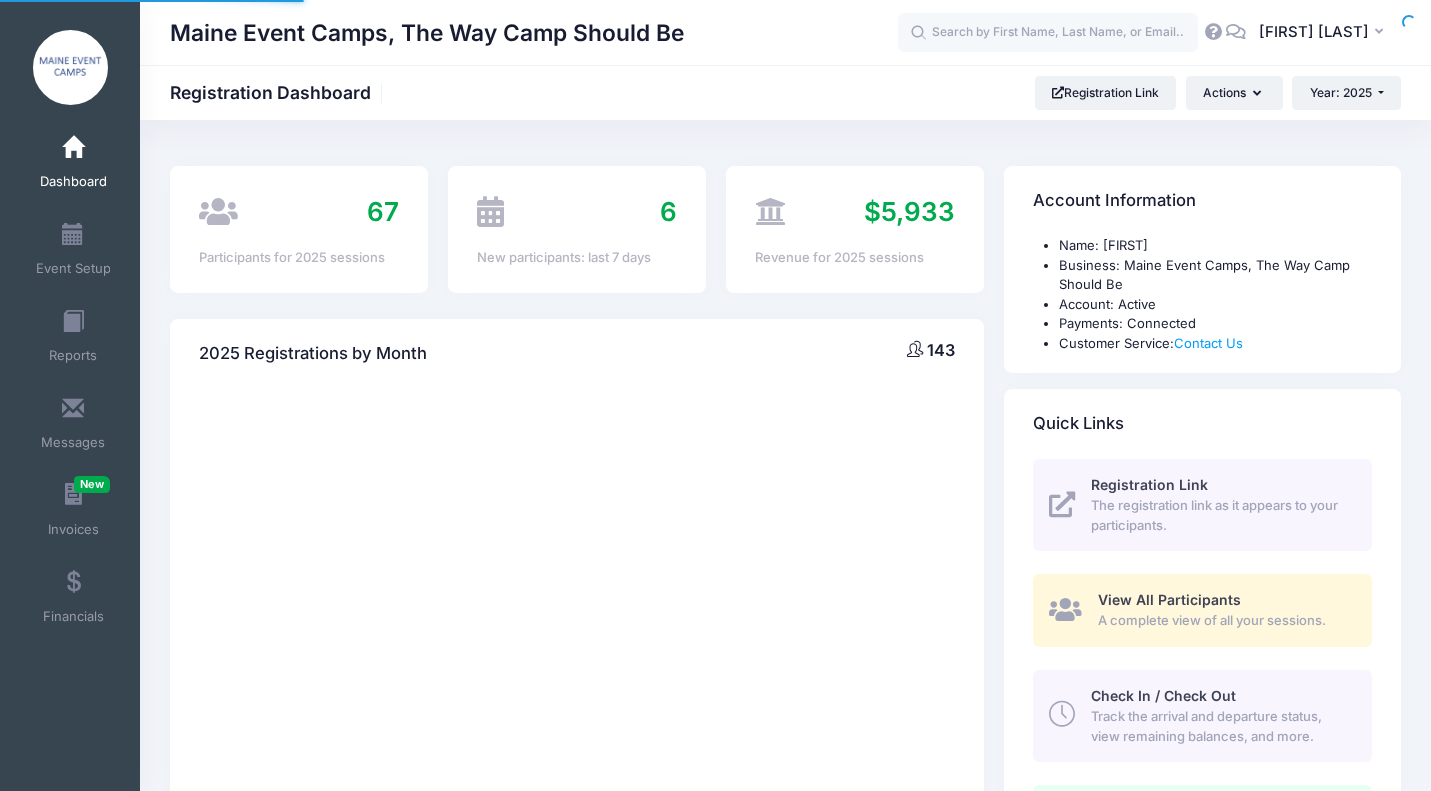 scroll, scrollTop: 0, scrollLeft: 0, axis: both 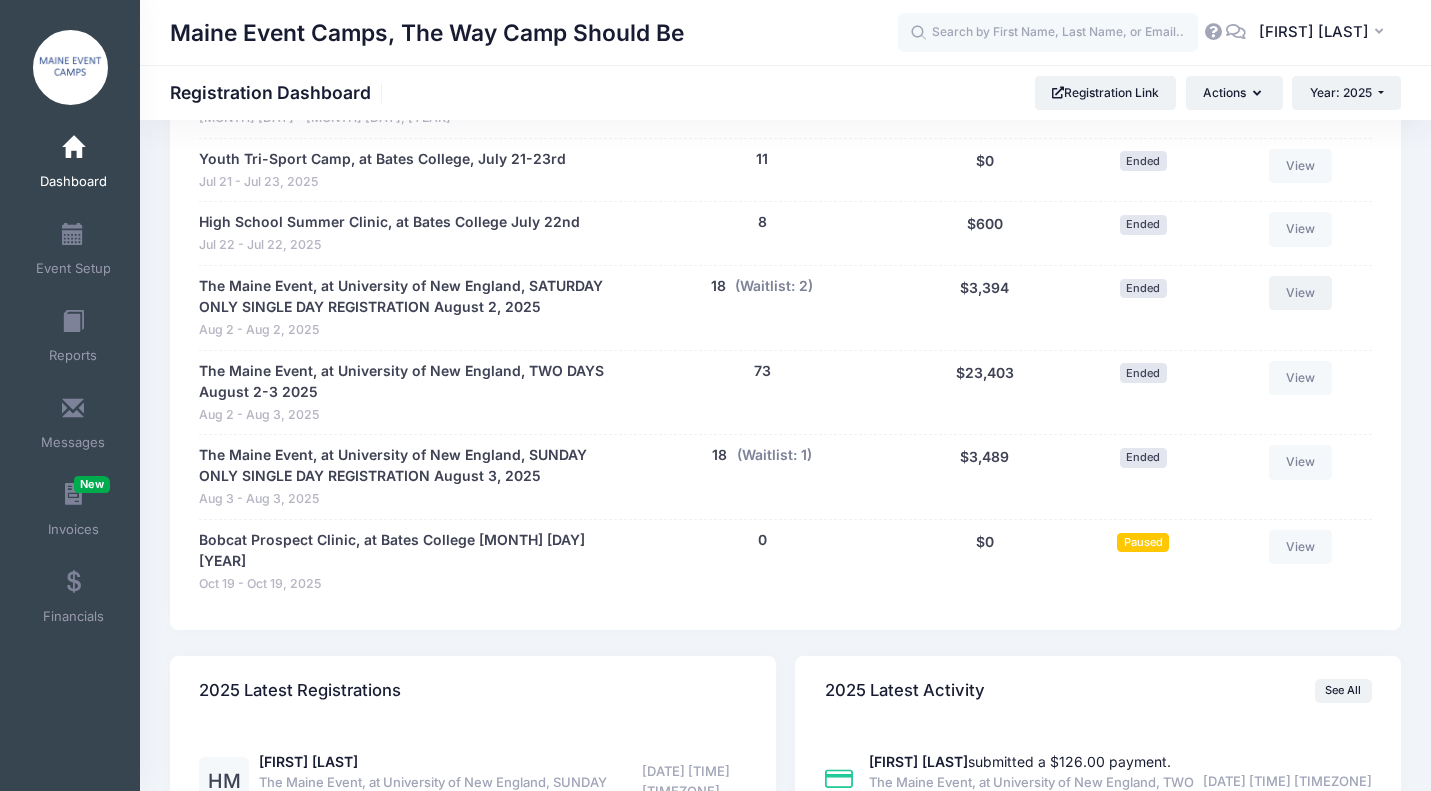 click on "View" at bounding box center [1301, 293] 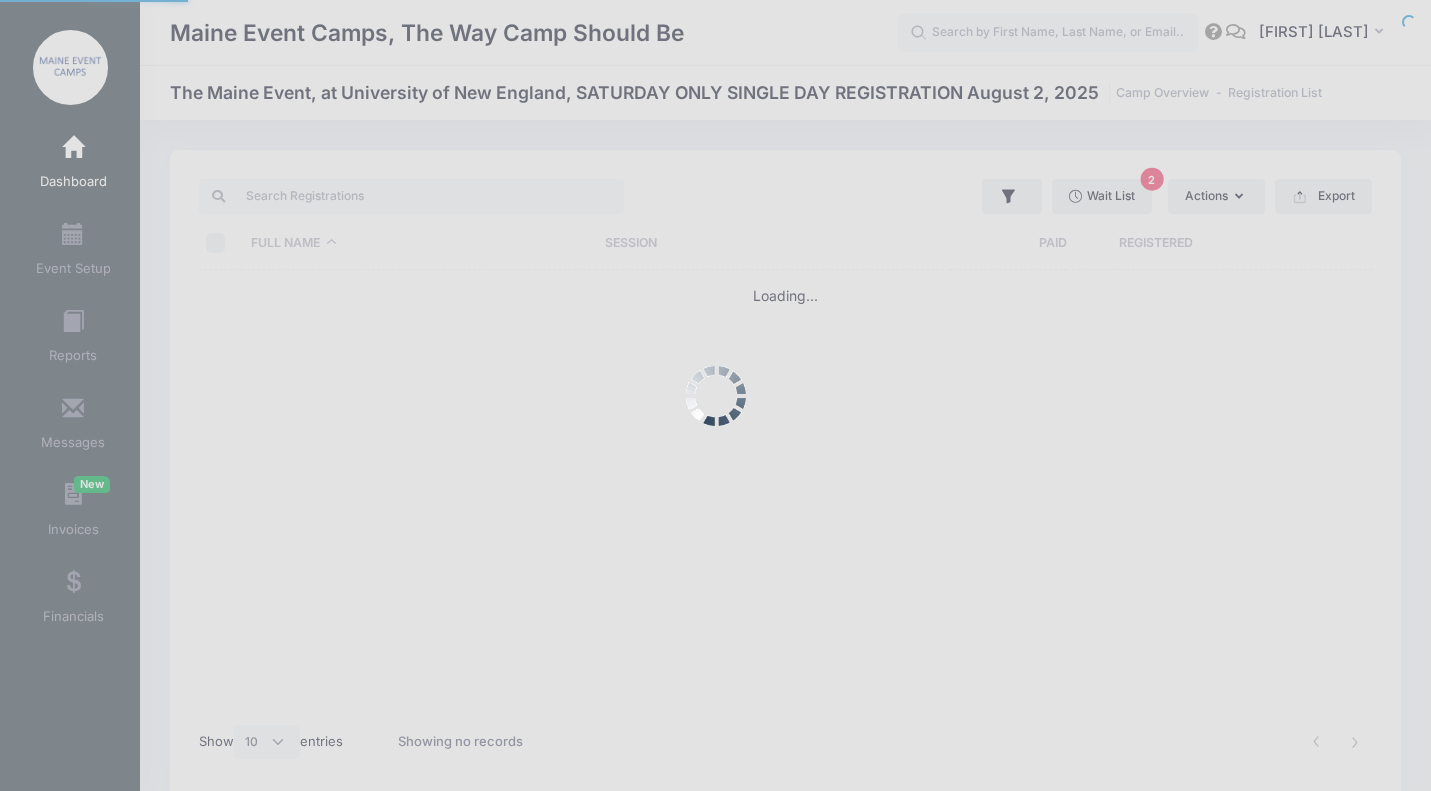 scroll, scrollTop: 0, scrollLeft: 0, axis: both 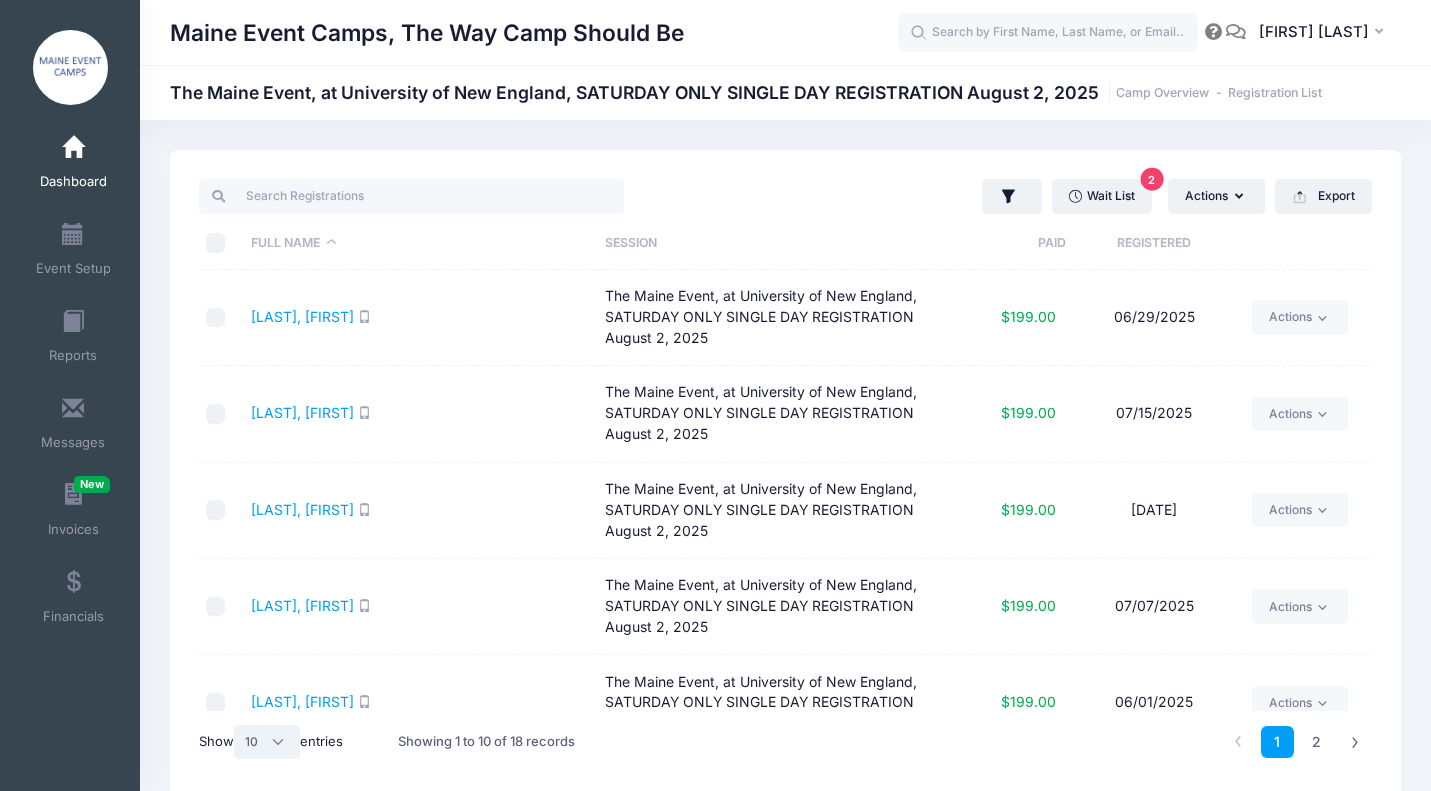 click on "All 10 25 50" at bounding box center [267, 742] 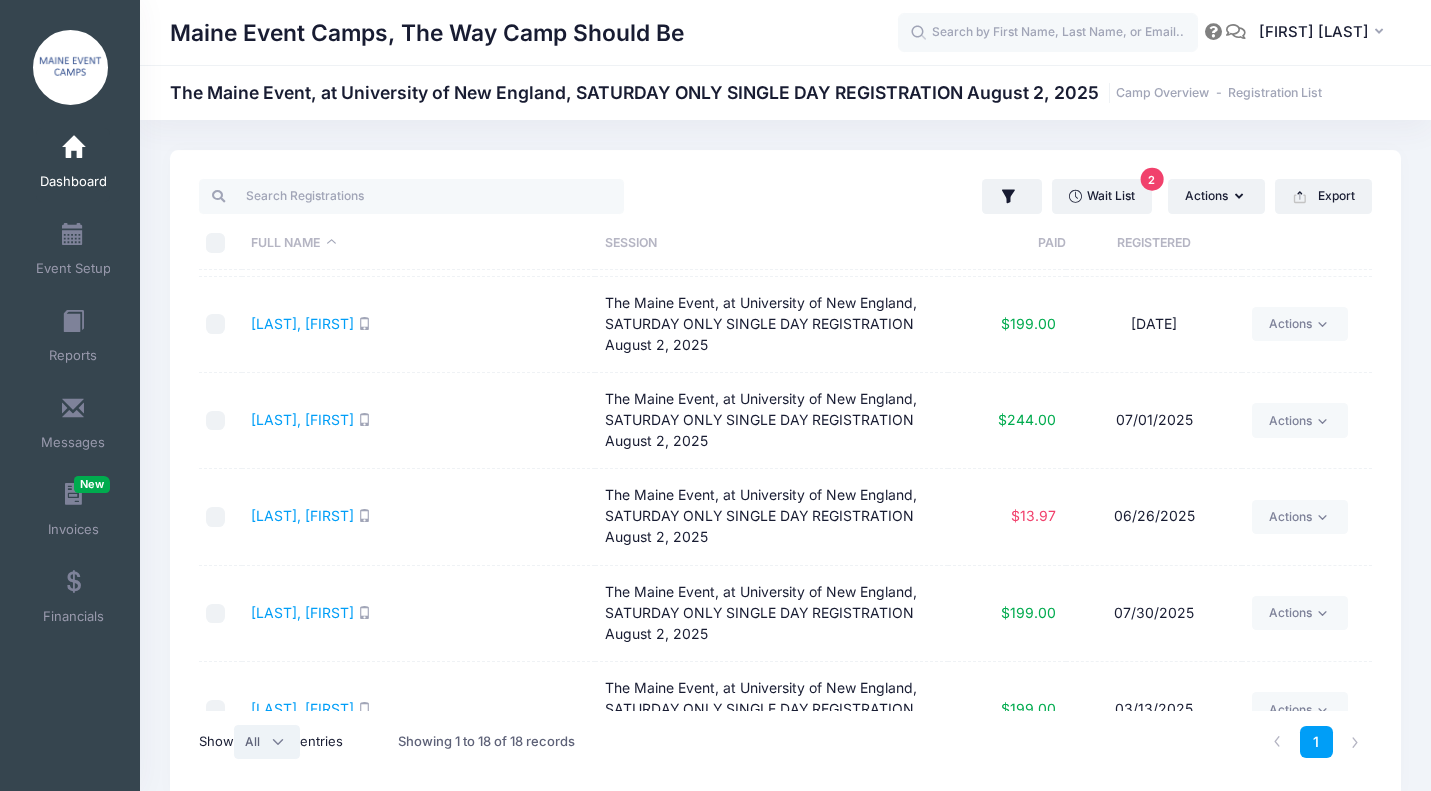 scroll, scrollTop: 1292, scrollLeft: 0, axis: vertical 